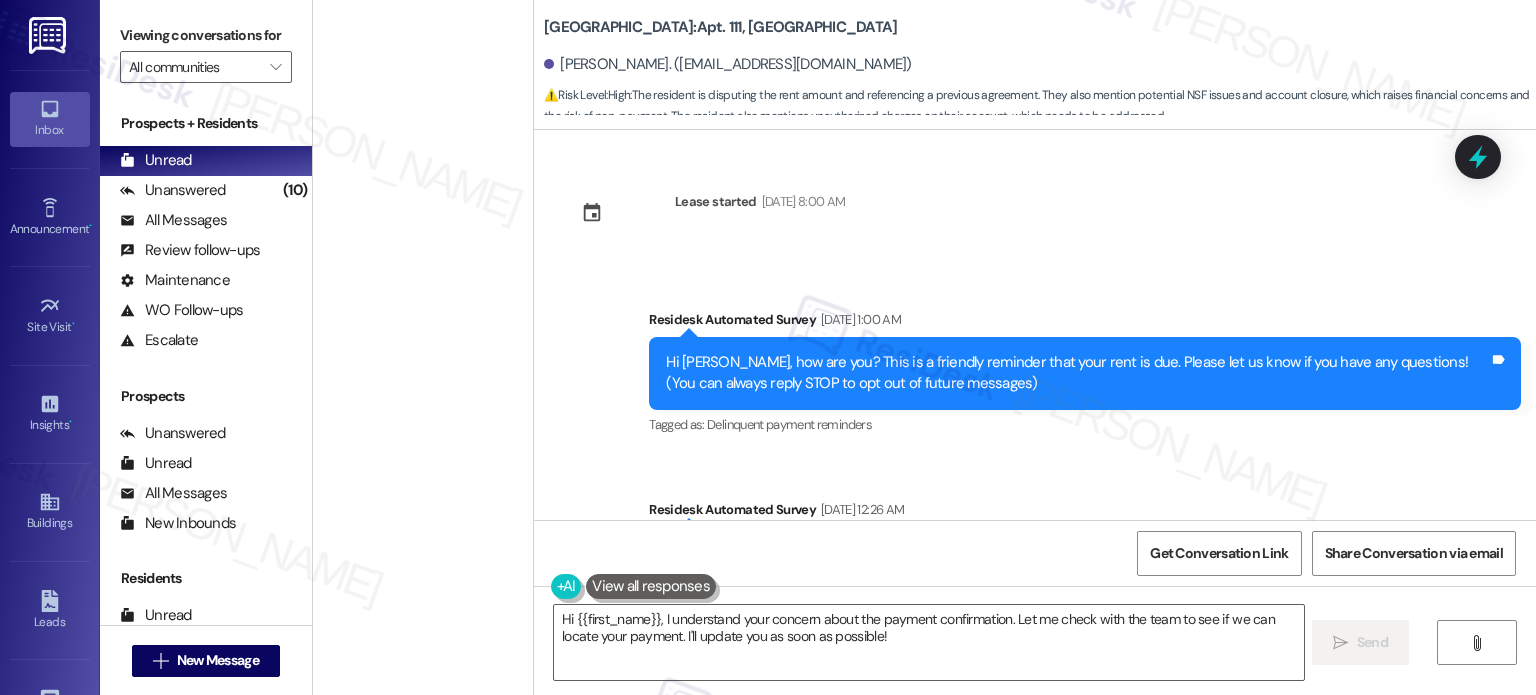 scroll, scrollTop: 0, scrollLeft: 0, axis: both 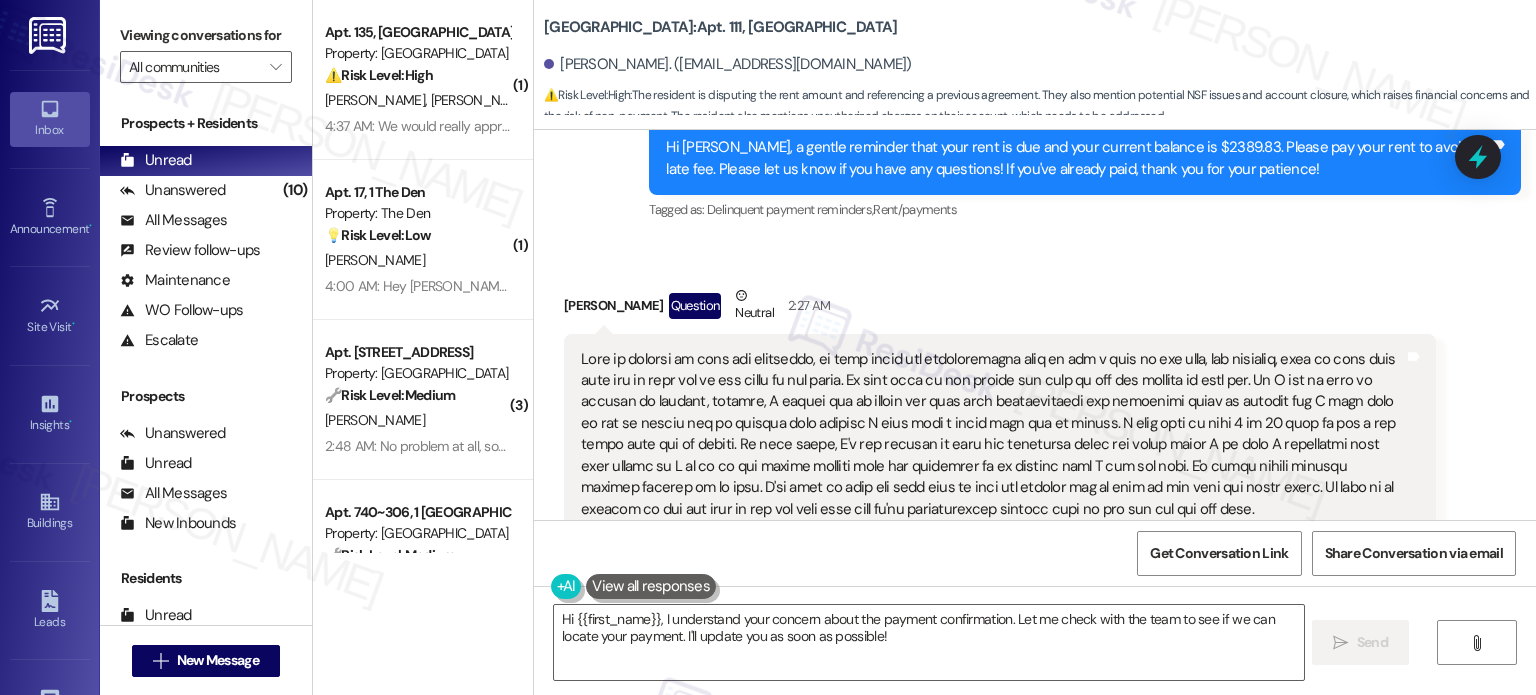 click at bounding box center [992, 434] 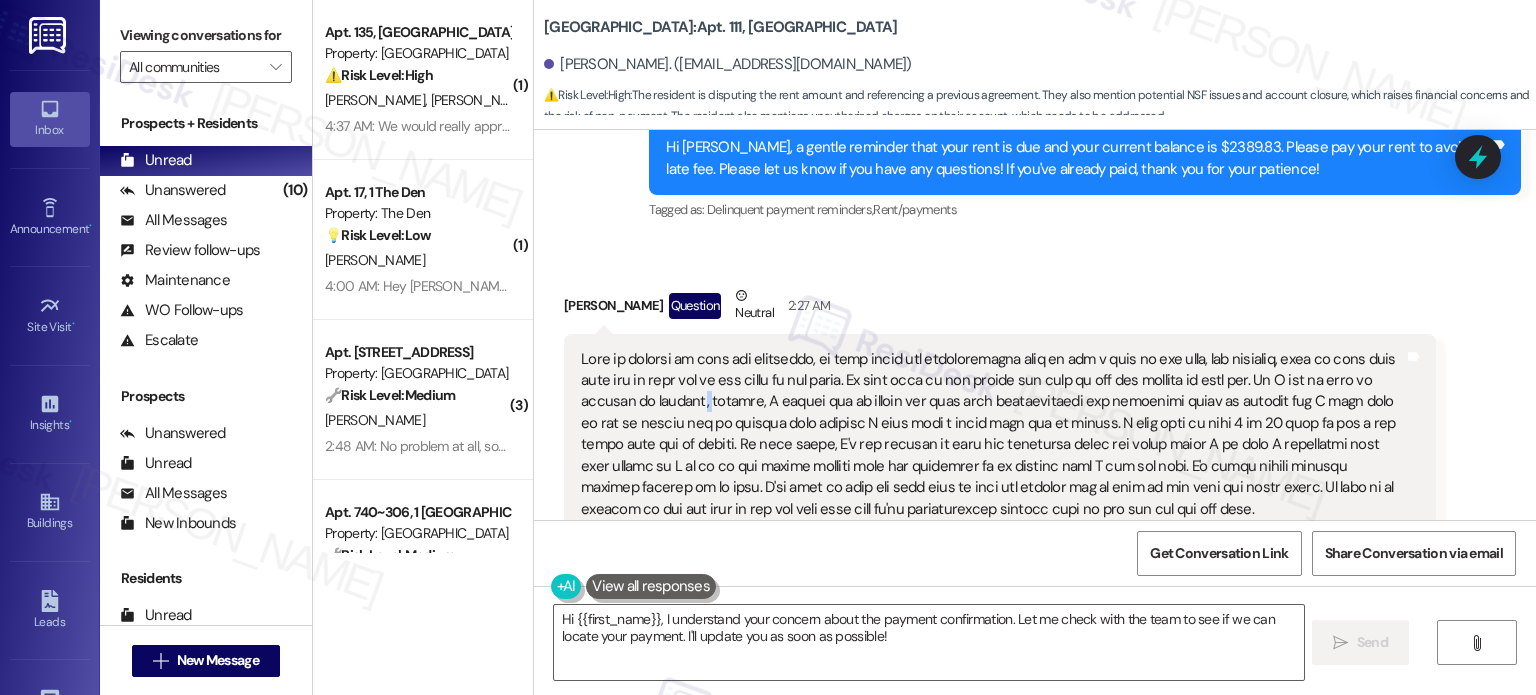 click at bounding box center [992, 434] 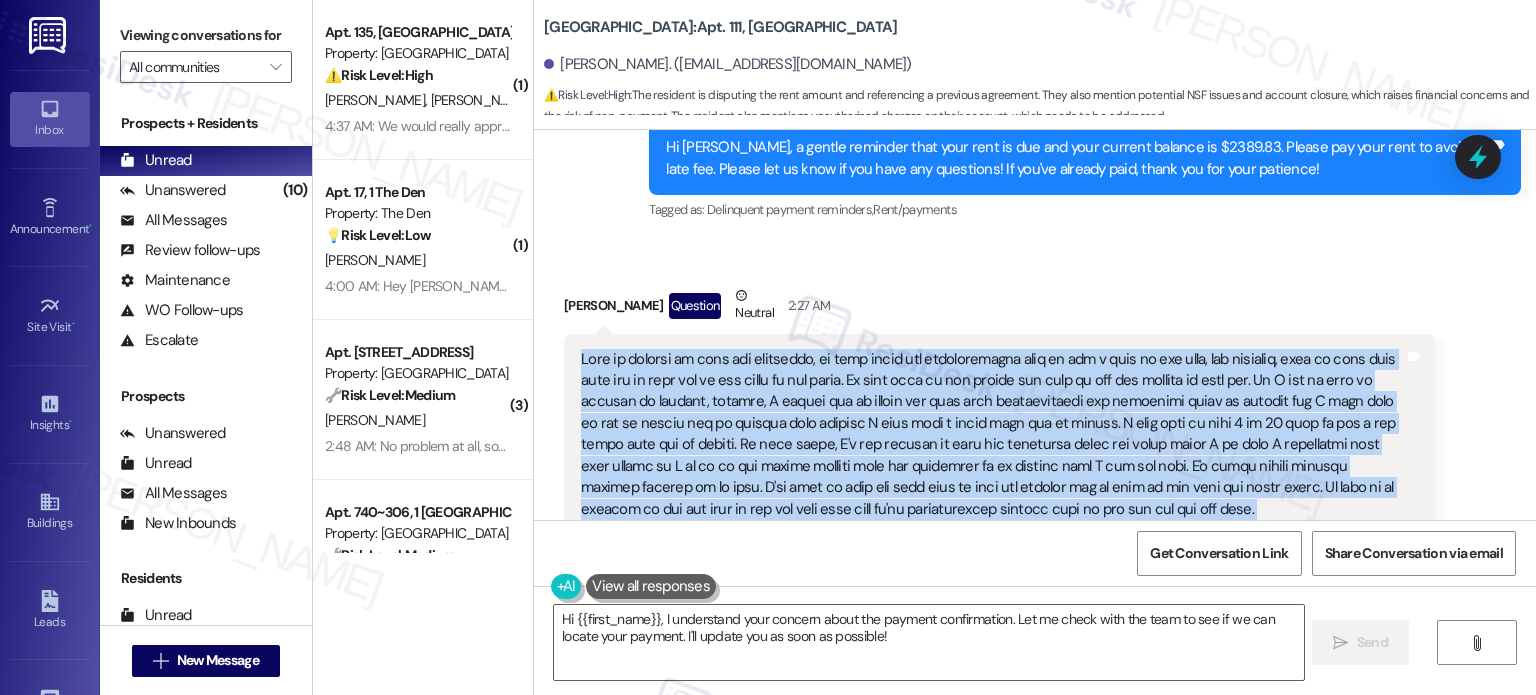 click at bounding box center (992, 434) 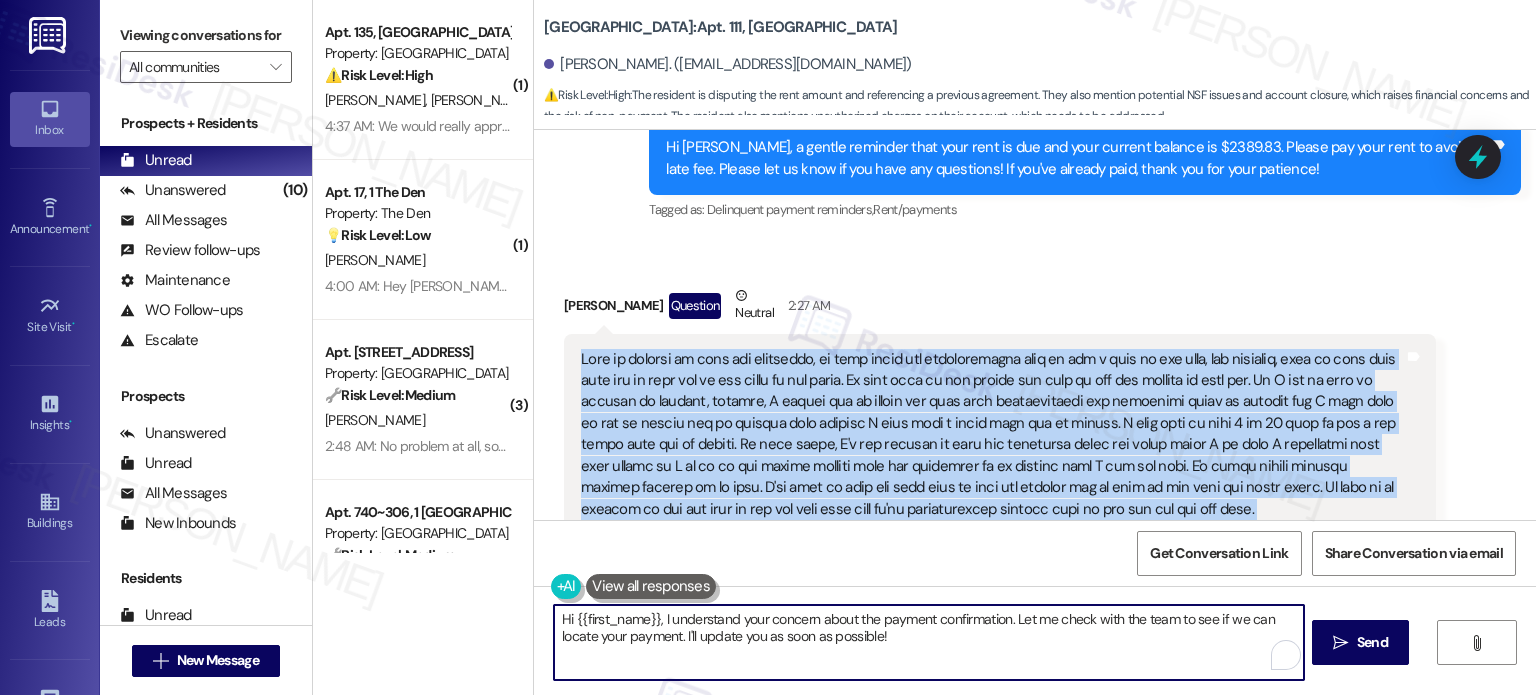 click on "Hi {{first_name}}, I understand your concern about the payment confirmation. Let me check with the team to see if we can locate your payment. I'll update you as soon as possible!" at bounding box center (928, 642) 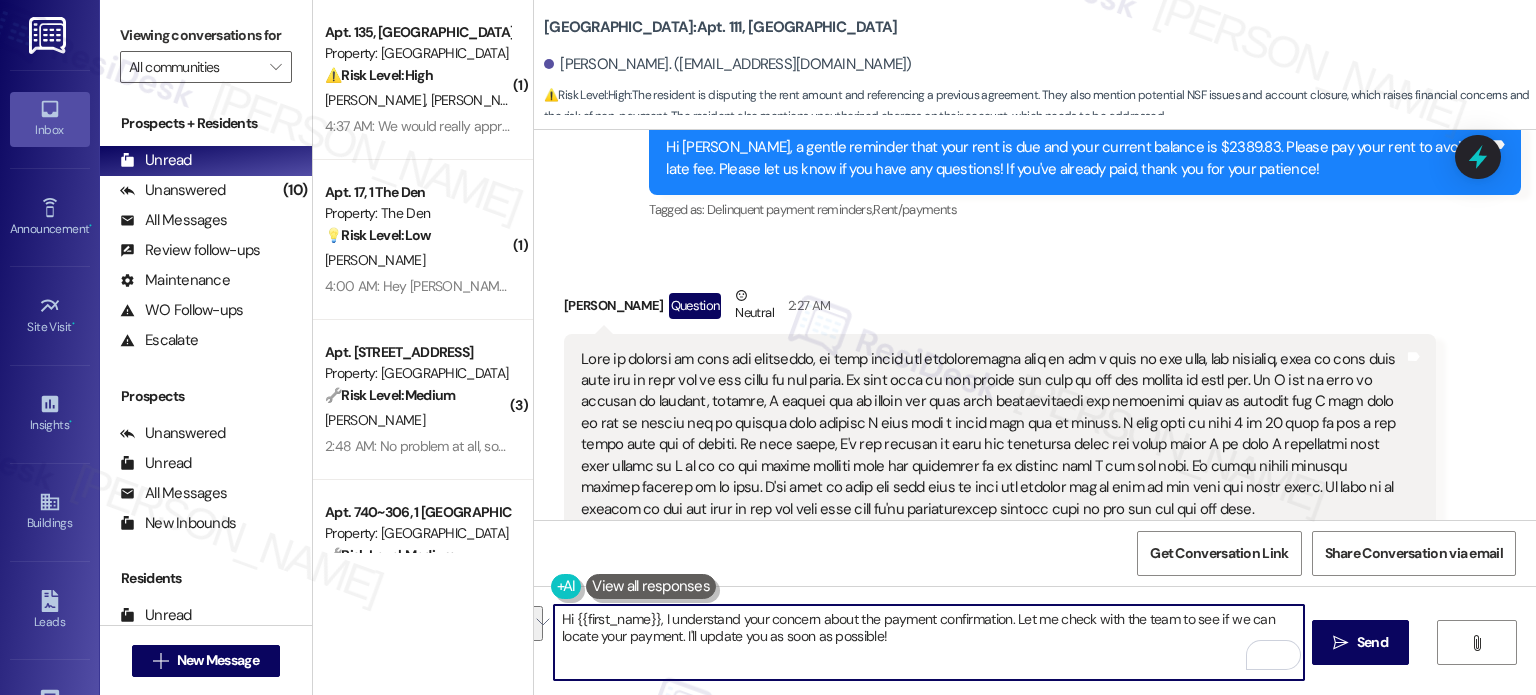 drag, startPoint x: 848, startPoint y: 619, endPoint x: 941, endPoint y: 656, distance: 100.08996 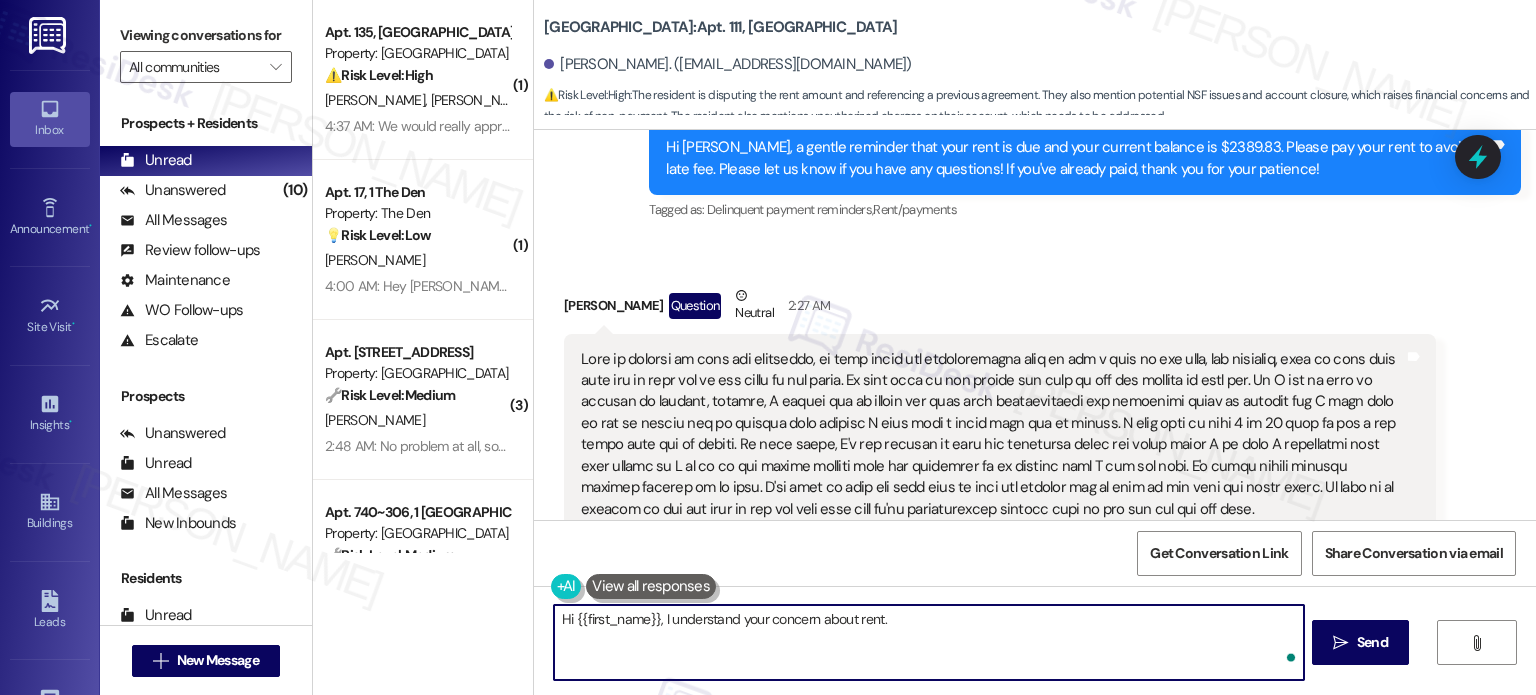paste on "Can you clarify what deal or rental rate was discussed when you initially agreed to lease the apartment?" 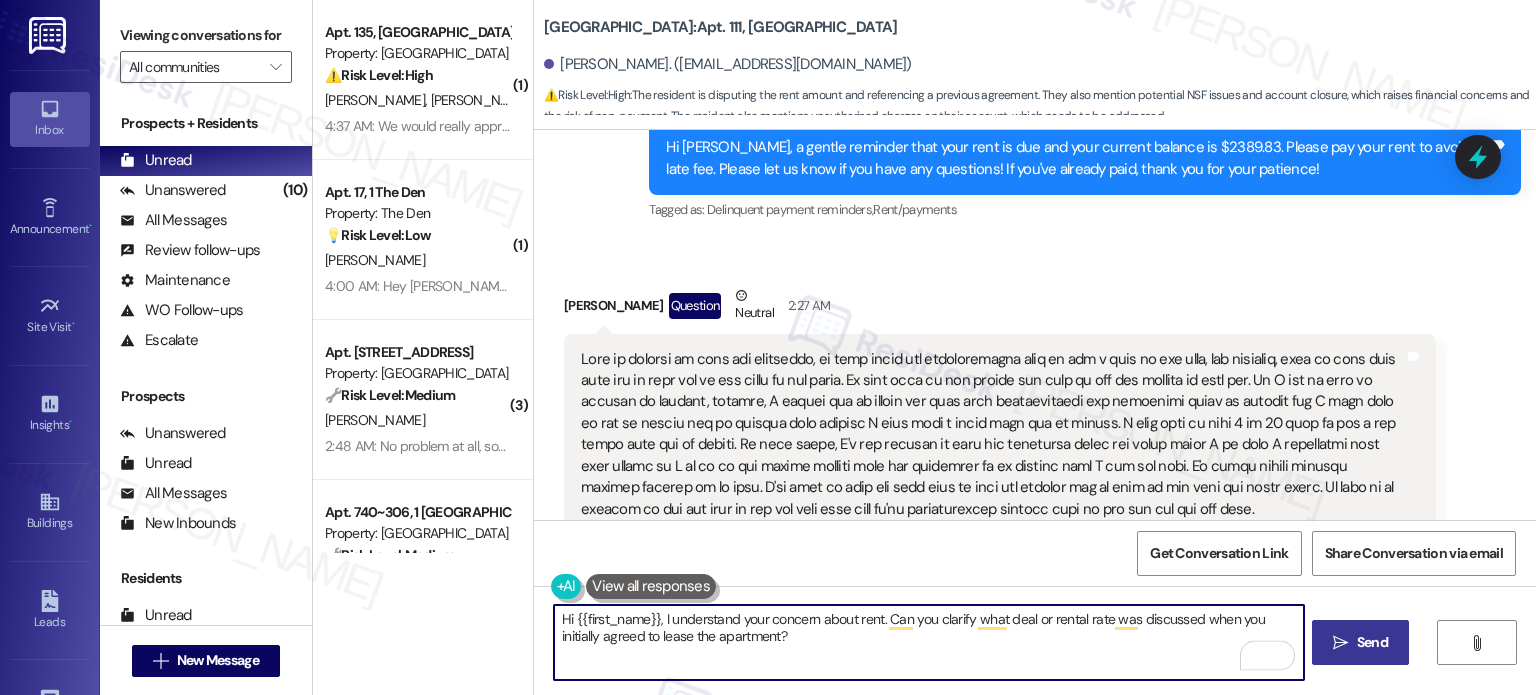 type on "Hi {{first_name}}, I understand your concern about rent. Can you clarify what deal or rental rate was discussed when you initially agreed to lease the apartment?" 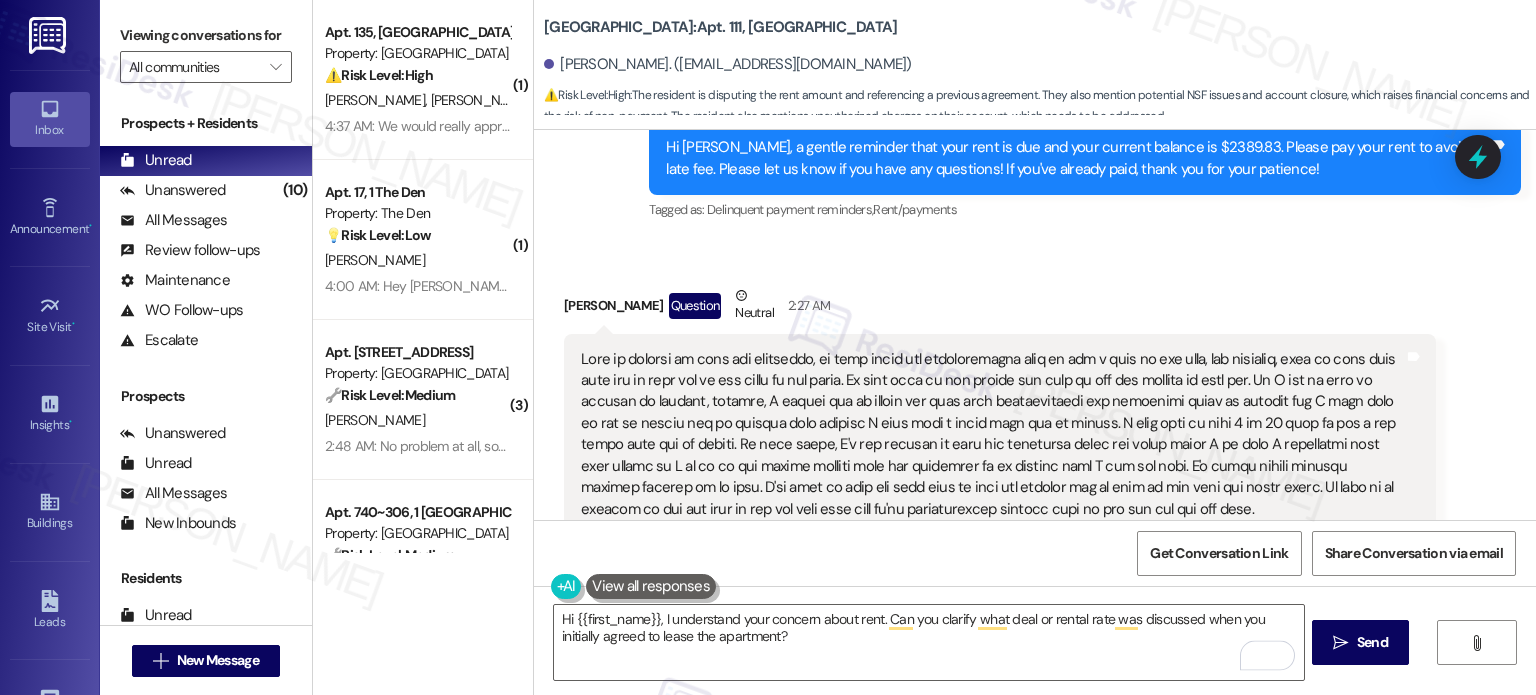 drag, startPoint x: 1381, startPoint y: 643, endPoint x: 1380, endPoint y: 602, distance: 41.01219 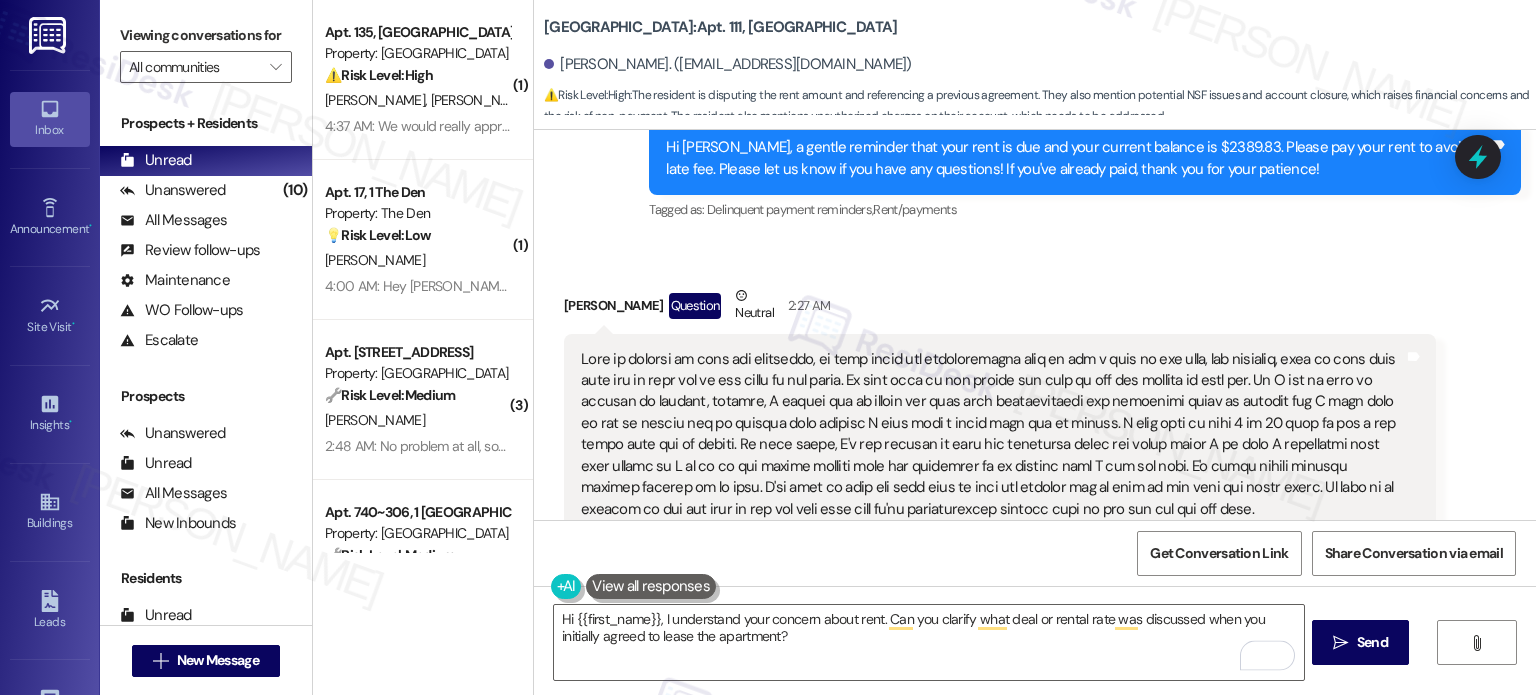 click on "Send" at bounding box center (1372, 642) 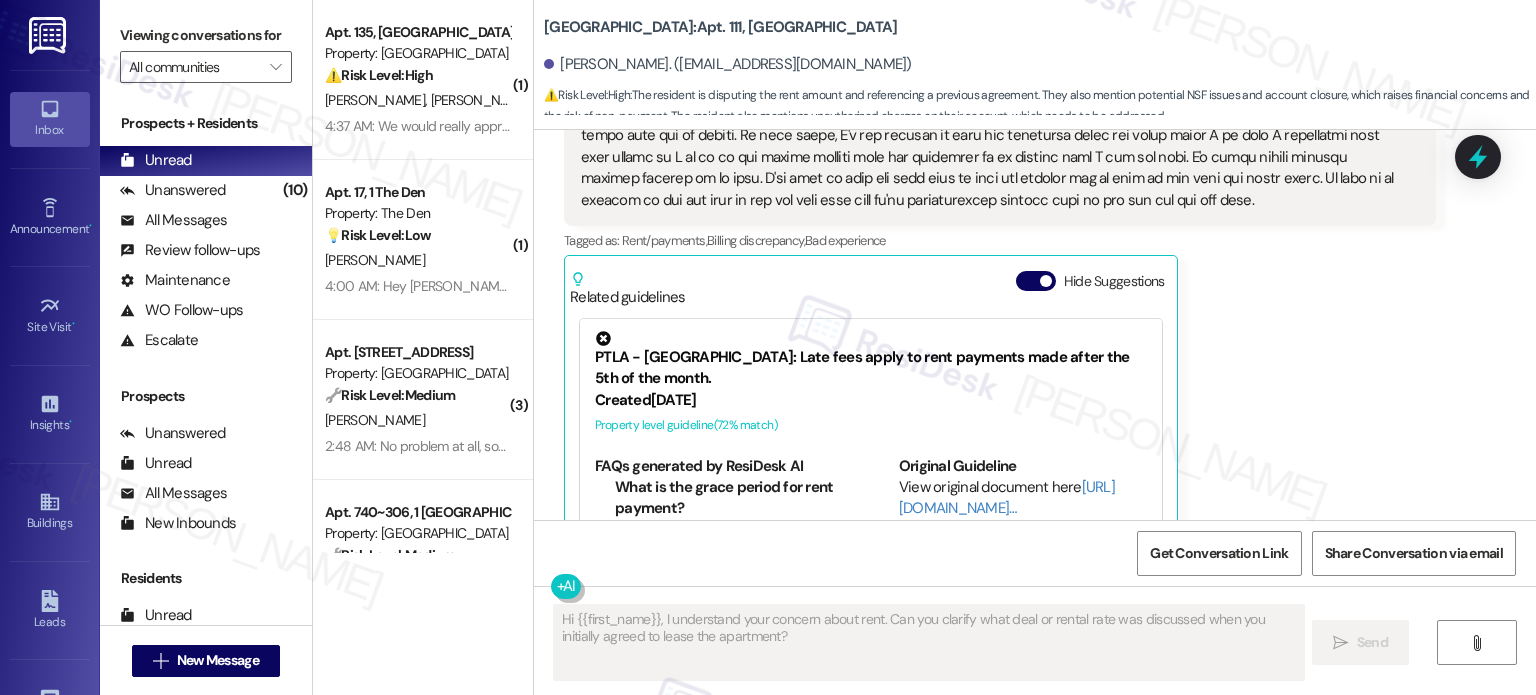 scroll, scrollTop: 1336, scrollLeft: 0, axis: vertical 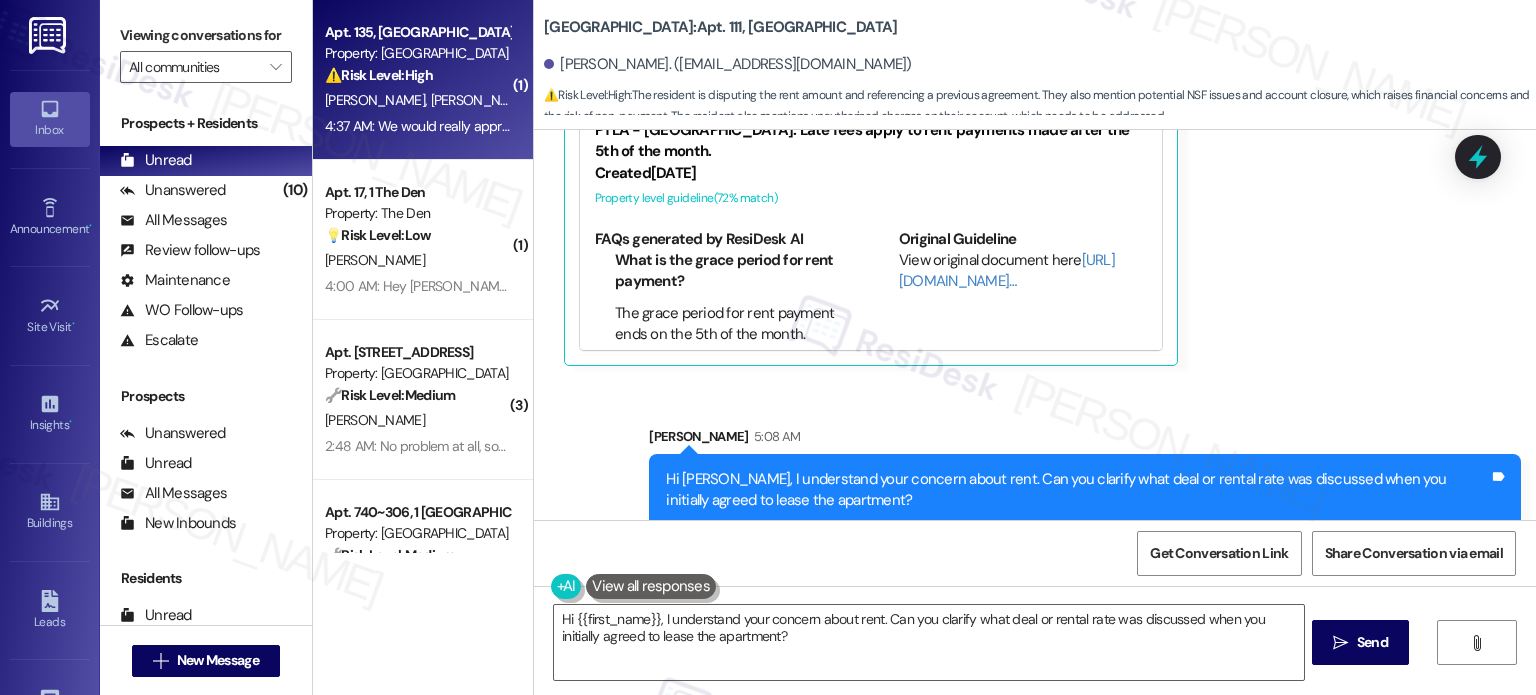 click on "4:37 AM: We would really appreciate it if you could call waste management and arrange for another pick up for all of the dumpsters on this property. Be really nice if trash wasn't being blown all over the place due to overflowing dumpsters. Thank you. 4:37 AM: We would really appreciate it if you could call waste management and arrange for another pick up for all of the dumpsters on this property. Be really nice if trash wasn't being blown all over the place due to overflowing dumpsters. Thank you." at bounding box center (1046, 126) 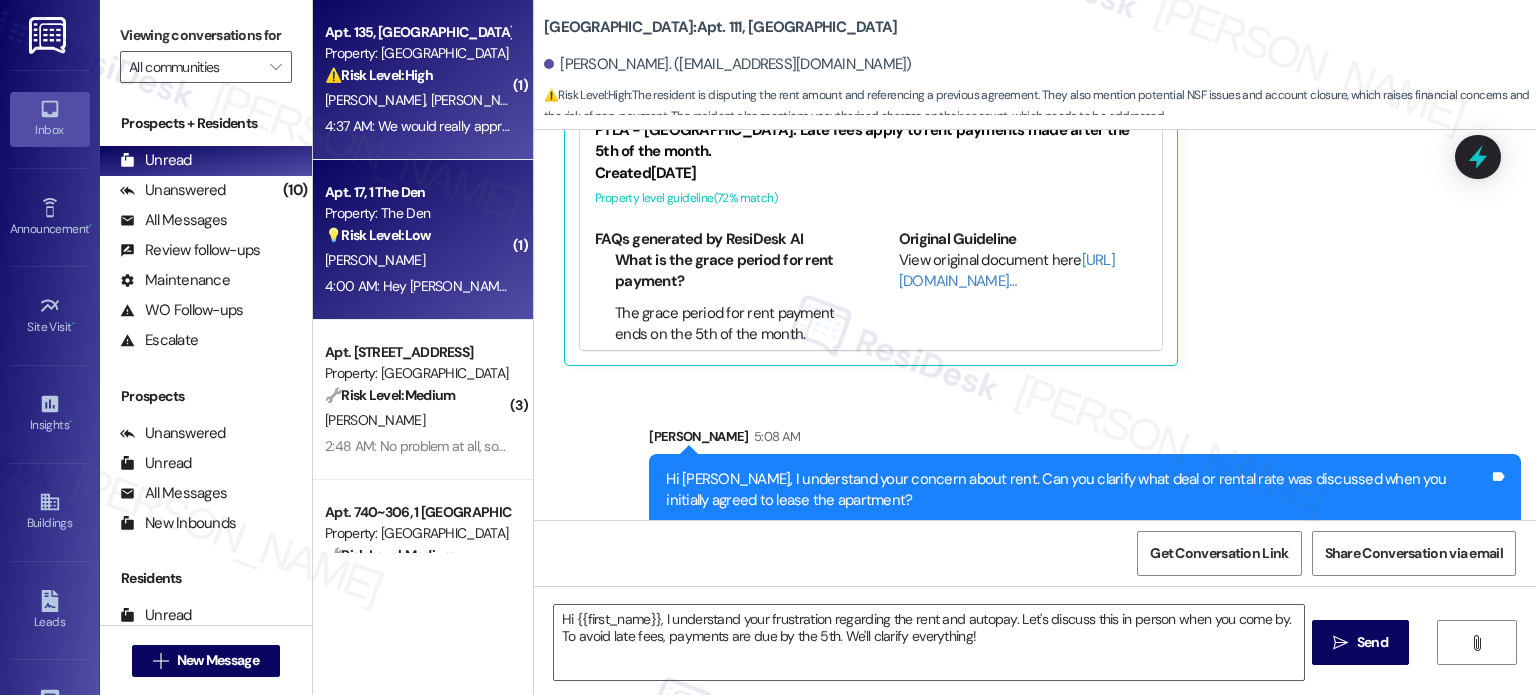 type on "Fetching suggested responses. Please feel free to read through the conversation in the meantime." 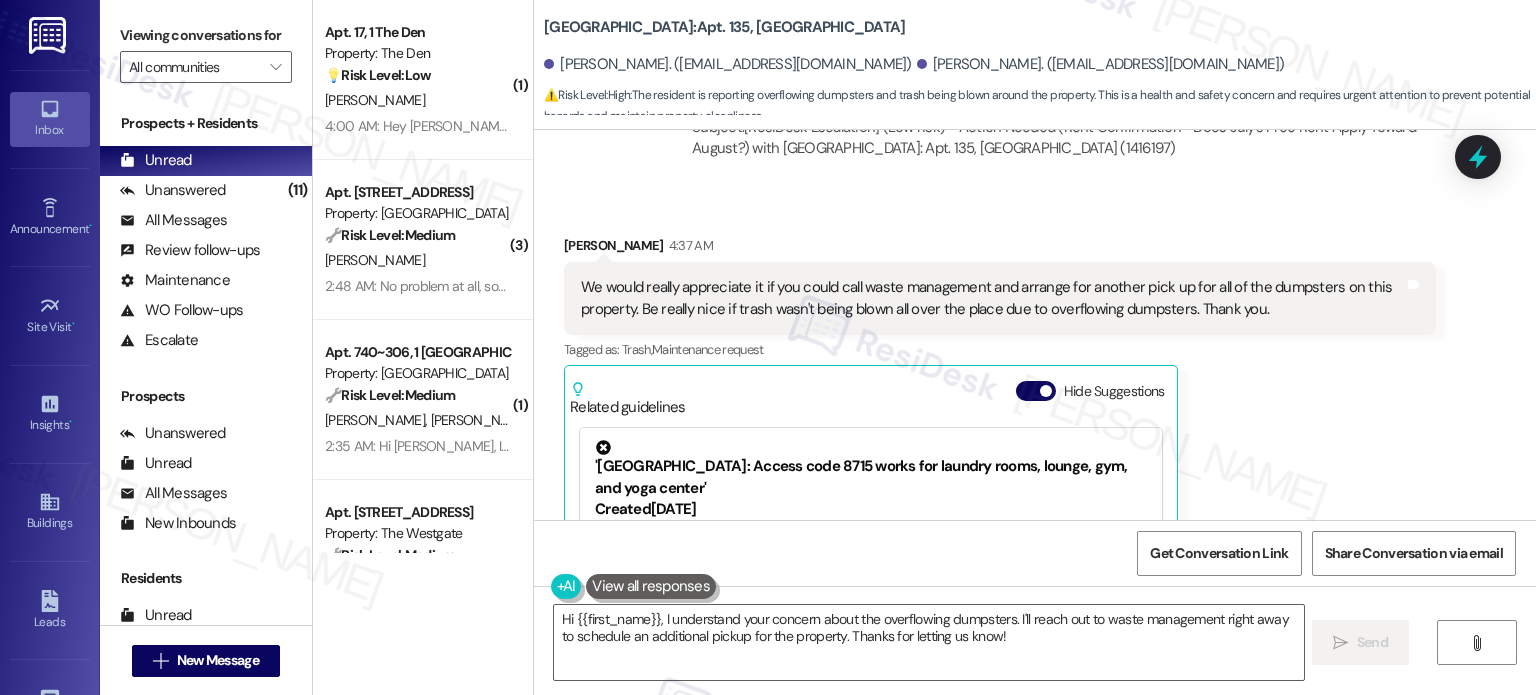 scroll, scrollTop: 2277, scrollLeft: 0, axis: vertical 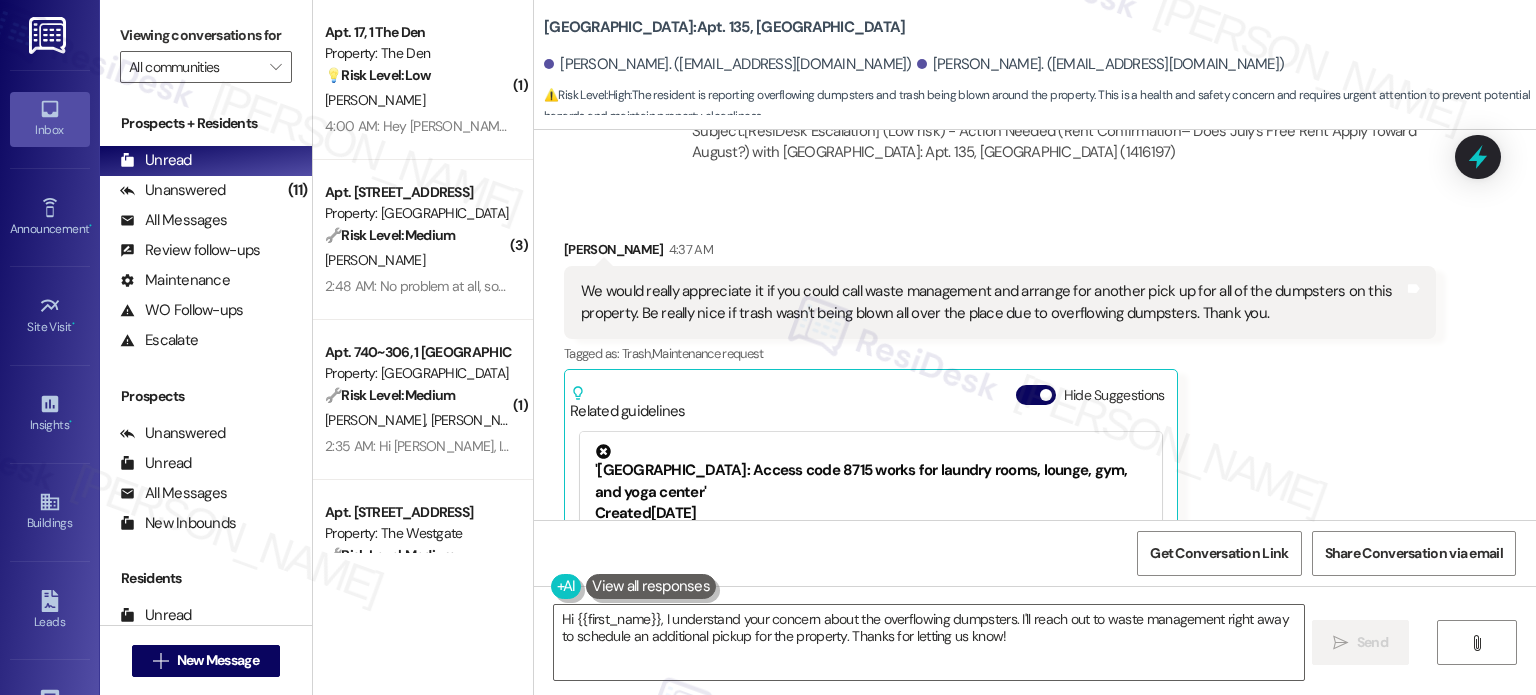 click on "We would really appreciate it if you could call waste management and arrange for another pick up for all of the dumpsters on this property. Be really nice if trash wasn't being blown all over the place due to overflowing dumpsters. Thank you." at bounding box center (992, 302) 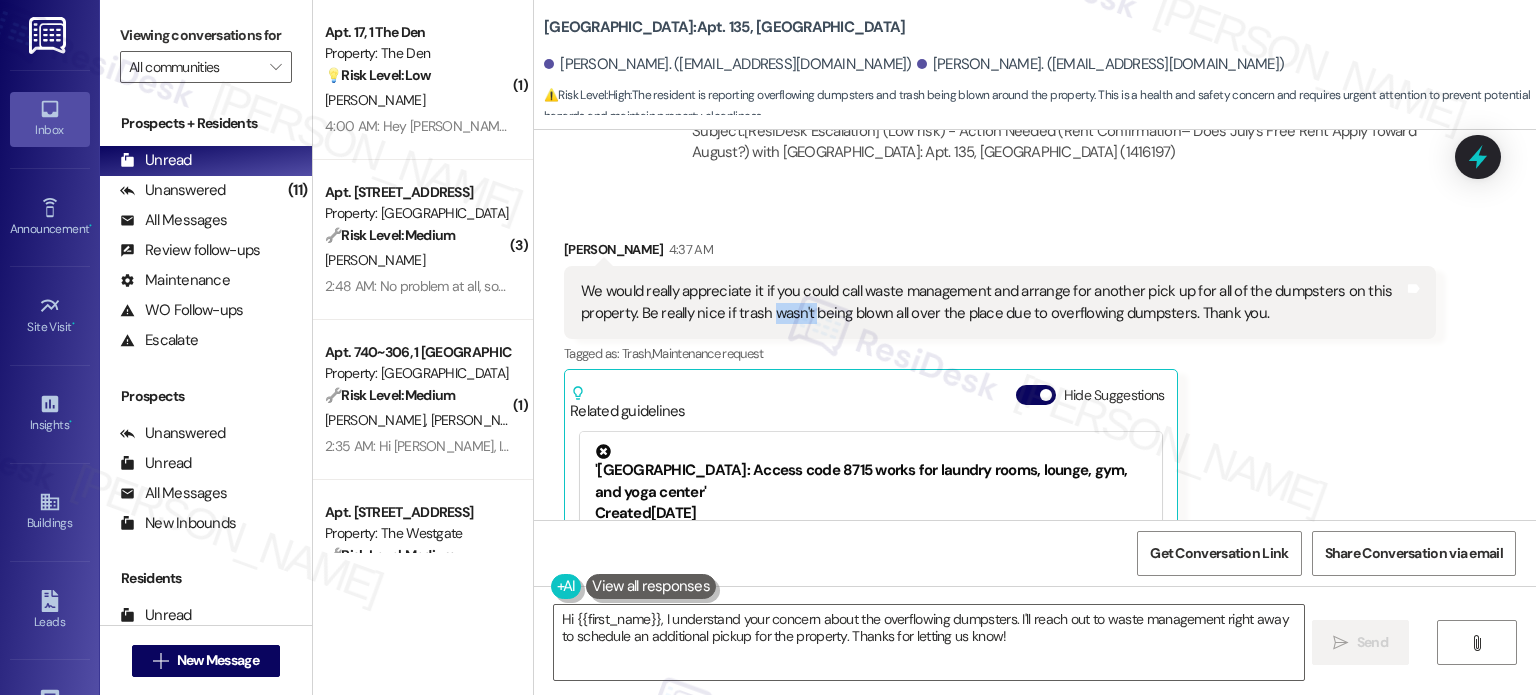 click on "We would really appreciate it if you could call waste management and arrange for another pick up for all of the dumpsters on this property. Be really nice if trash wasn't being blown all over the place due to overflowing dumpsters. Thank you." at bounding box center (992, 302) 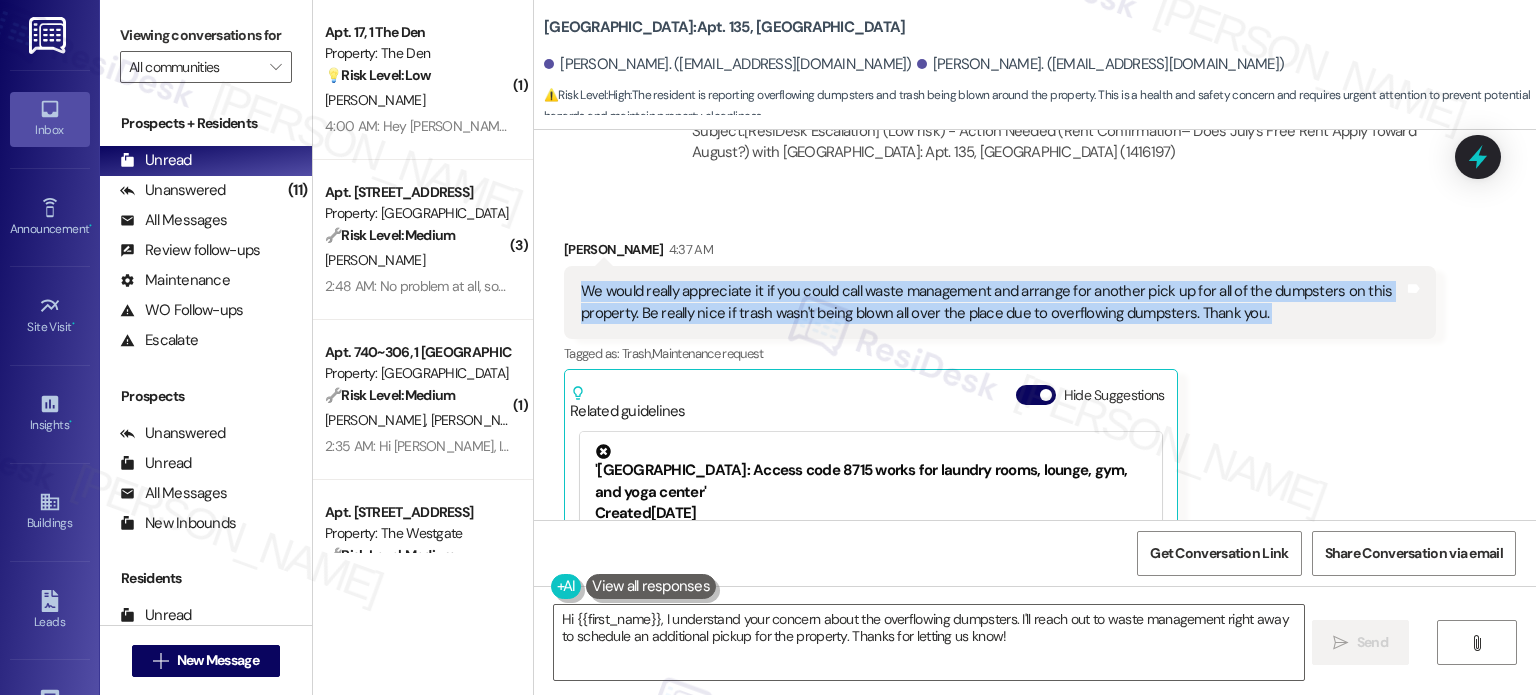 click on "We would really appreciate it if you could call waste management and arrange for another pick up for all of the dumpsters on this property. Be really nice if trash wasn't being blown all over the place due to overflowing dumpsters. Thank you." at bounding box center (992, 302) 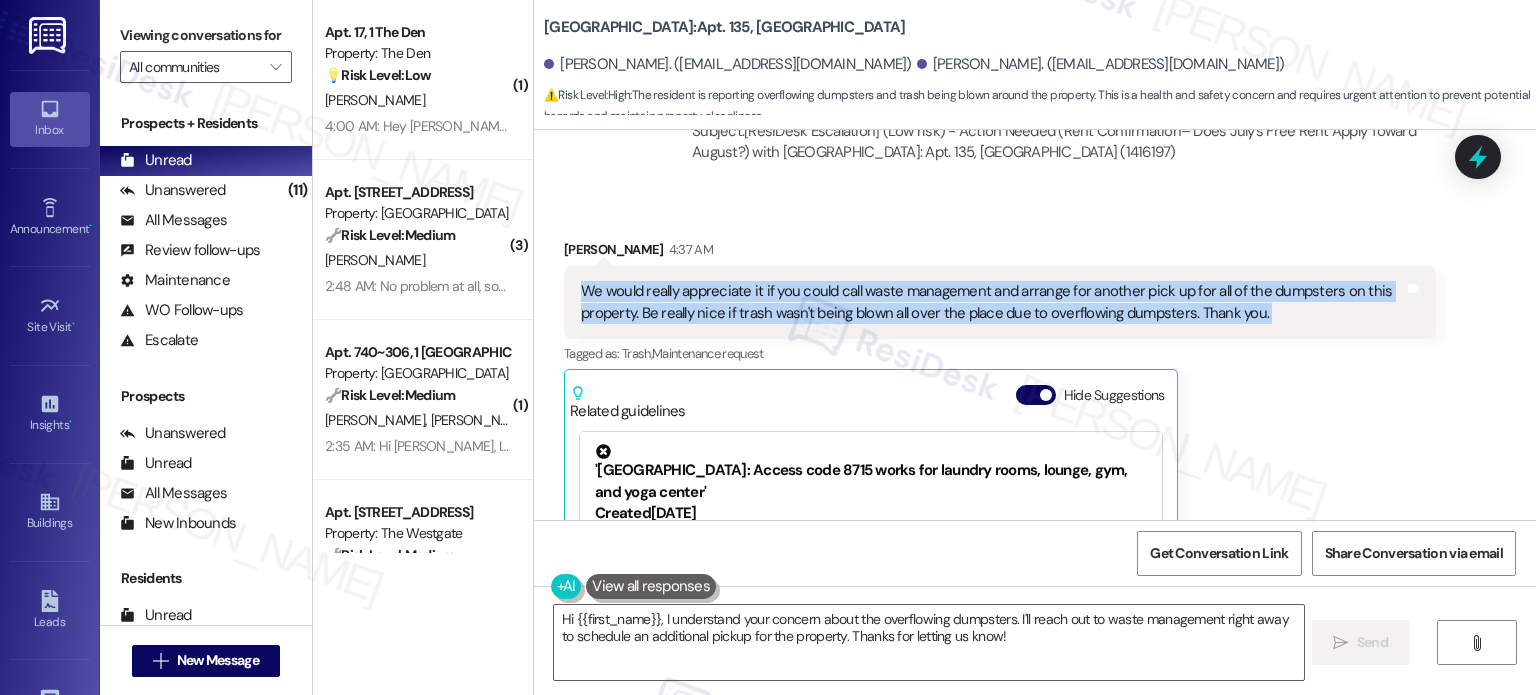 copy on "We would really appreciate it if you could call waste management and arrange for another pick up for all of the dumpsters on this property. Be really nice if trash wasn't being blown all over the place due to overflowing dumpsters. Thank you. Tags and notes" 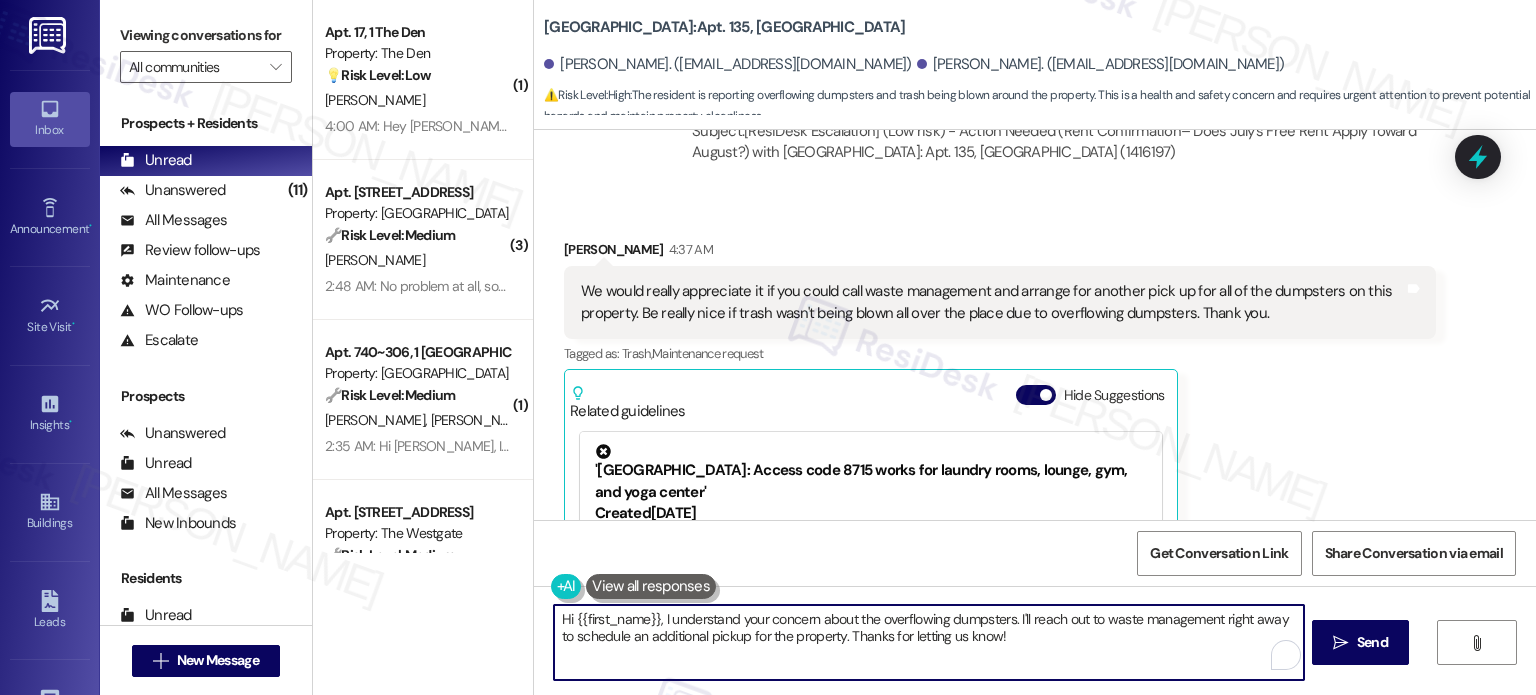 drag, startPoint x: 1017, startPoint y: 648, endPoint x: 1019, endPoint y: 662, distance: 14.142136 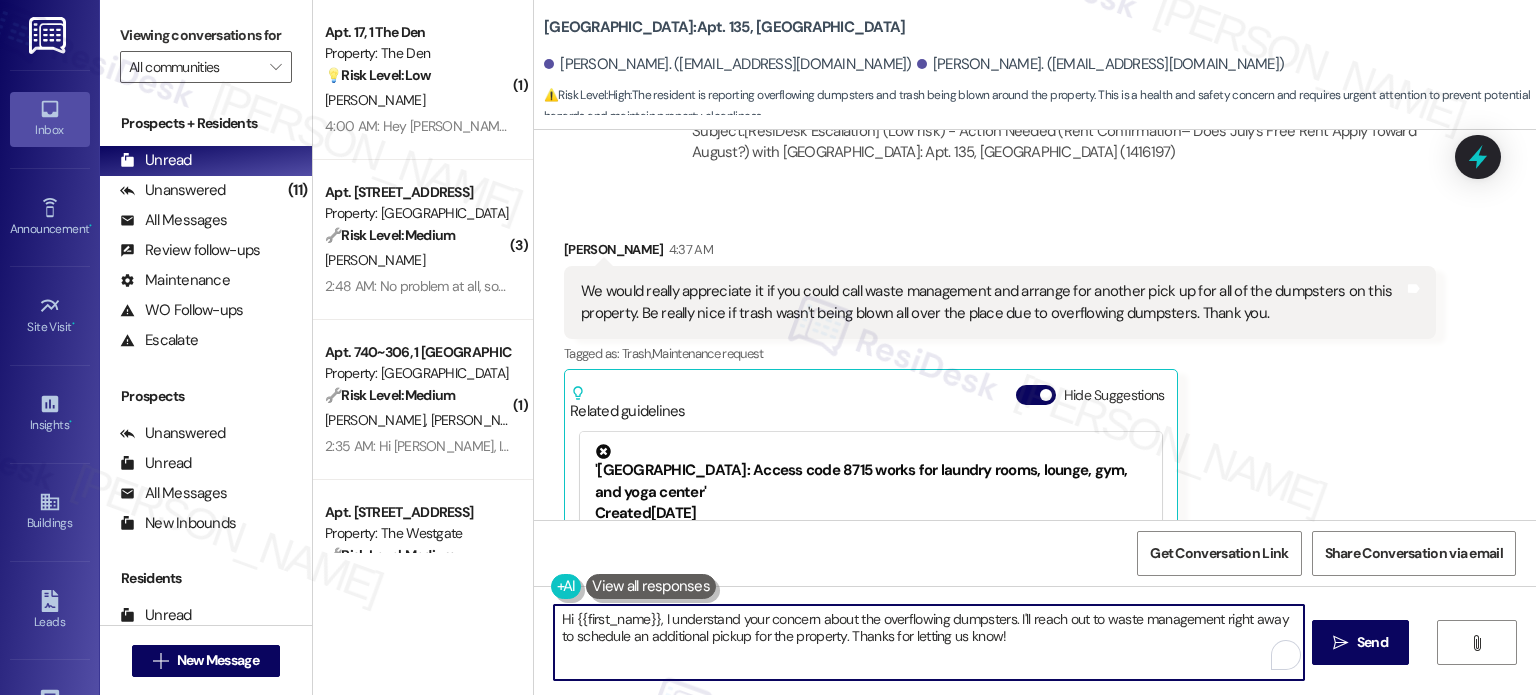 click on "Hi {{first_name}}, I understand your concern about the overflowing dumpsters. I'll reach out to waste management right away to schedule an additional pickup for the property. Thanks for letting us know!" at bounding box center [928, 642] 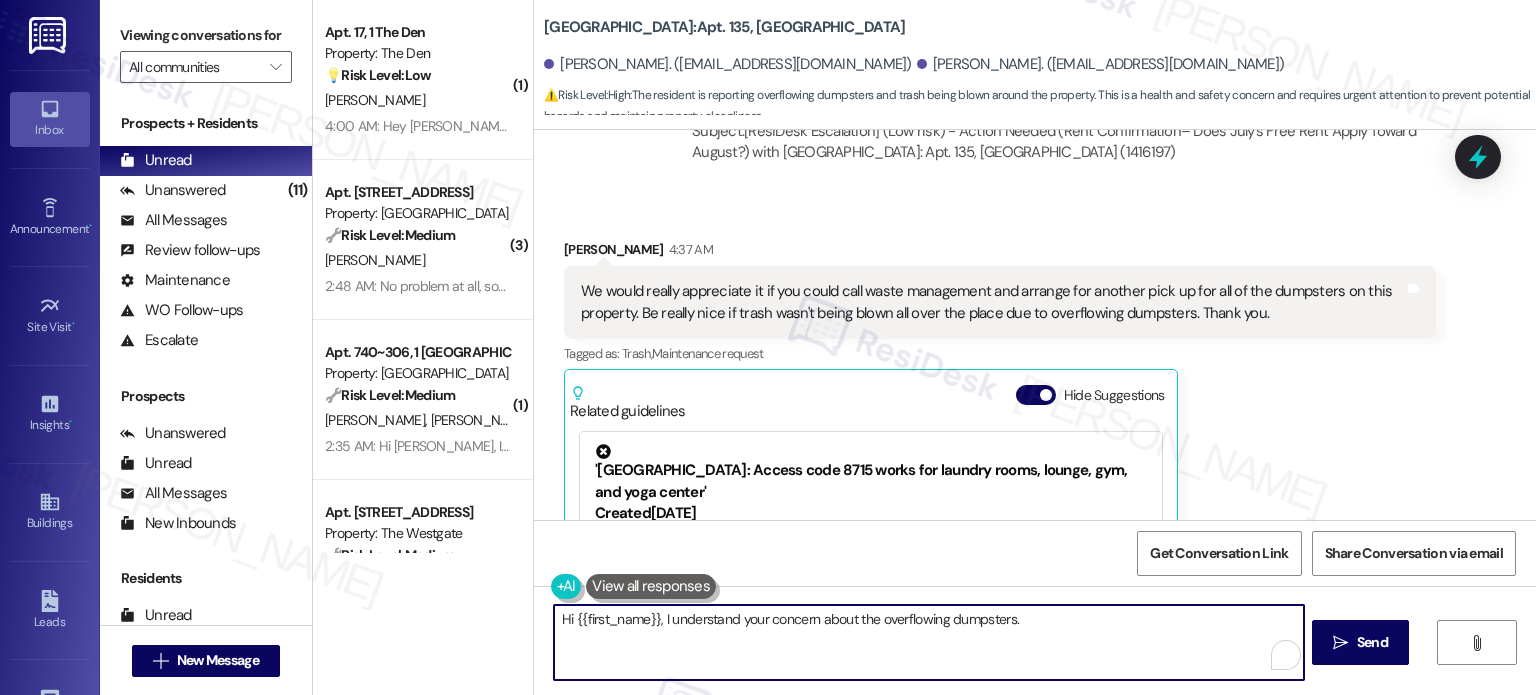 paste on "Which dumpster locations on the property are currently overflowing?" 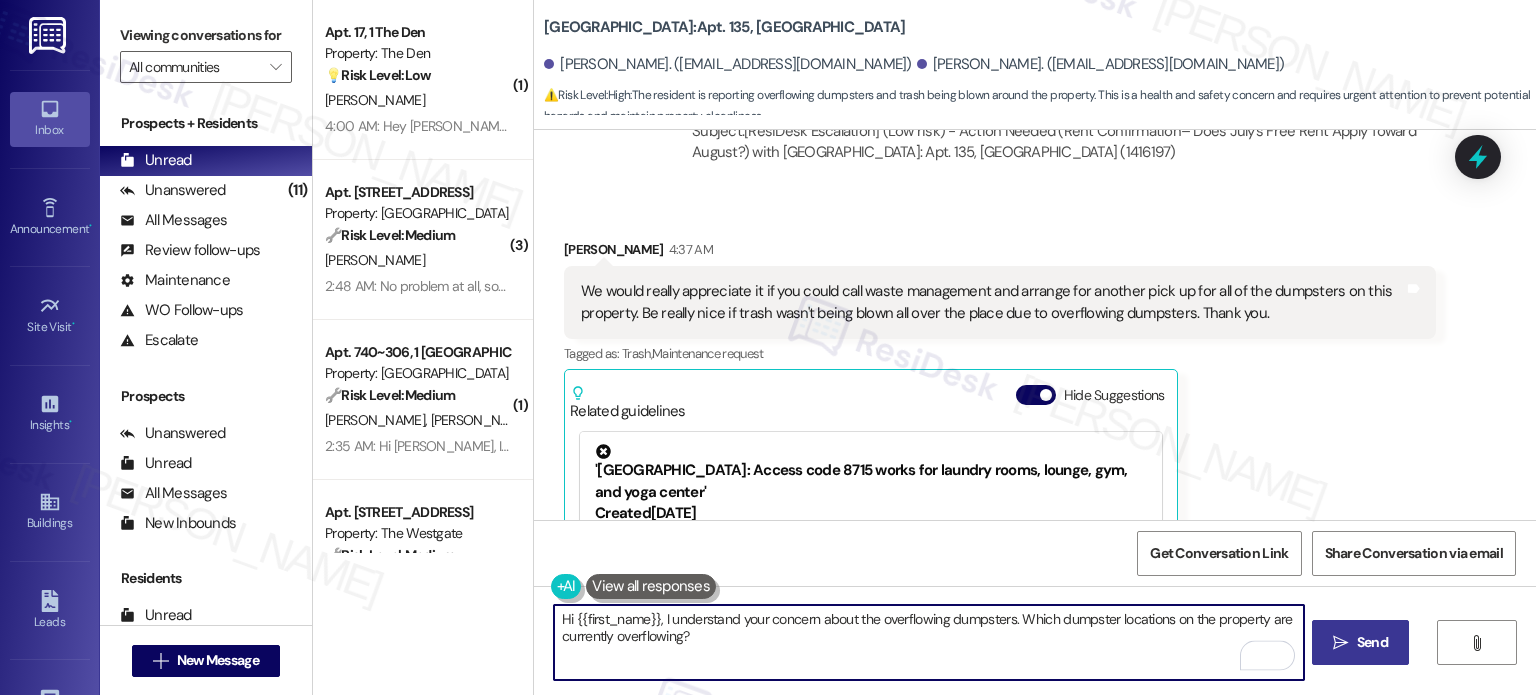 type on "Hi {{first_name}}, I understand your concern about the overflowing dumpsters. Which dumpster locations on the property are currently overflowing?" 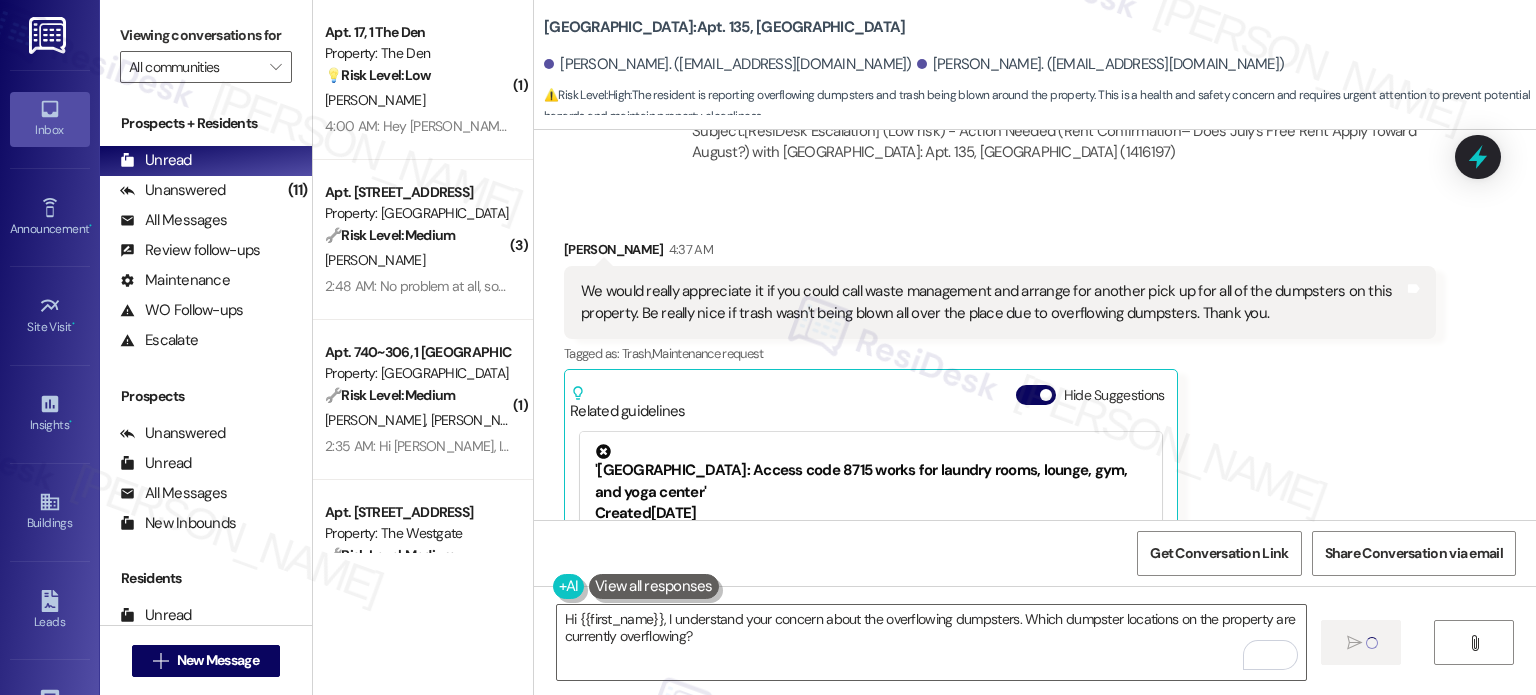 type 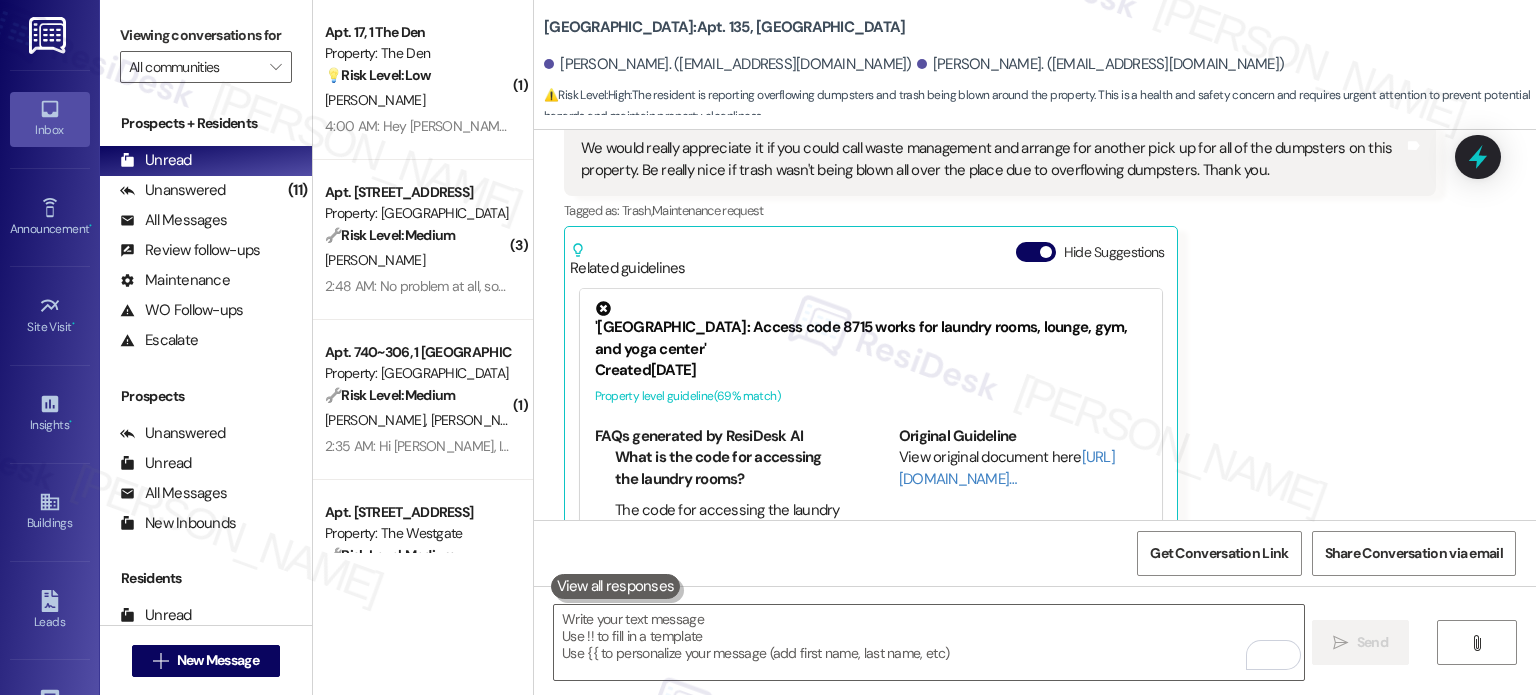 scroll, scrollTop: 2476, scrollLeft: 0, axis: vertical 